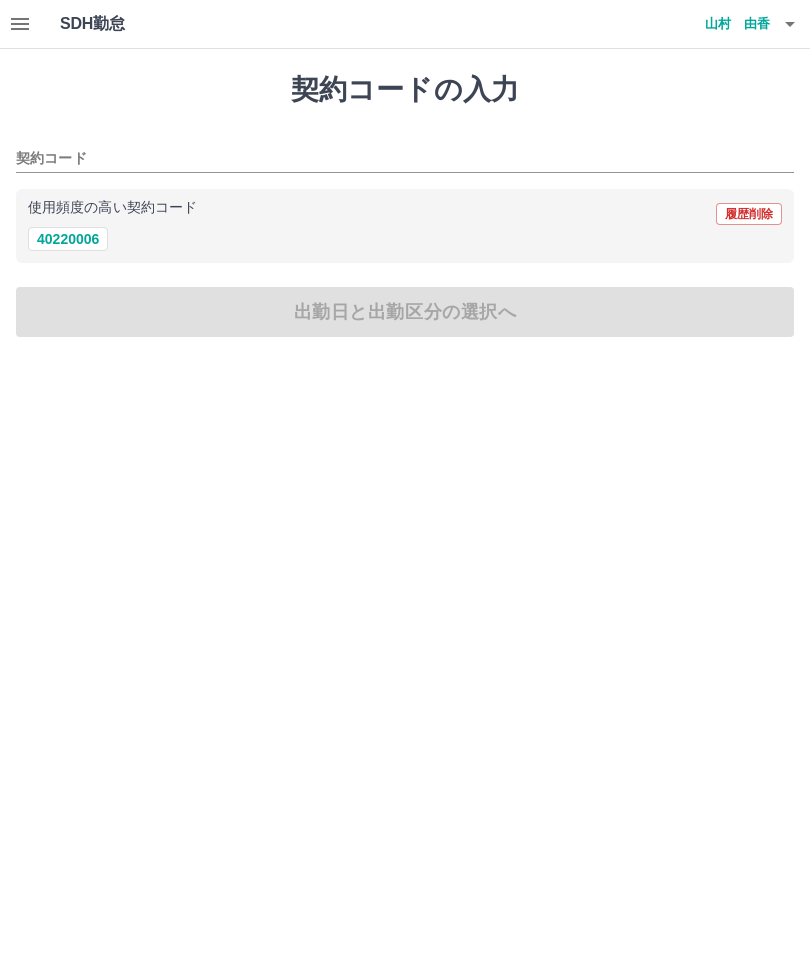 scroll, scrollTop: 0, scrollLeft: 0, axis: both 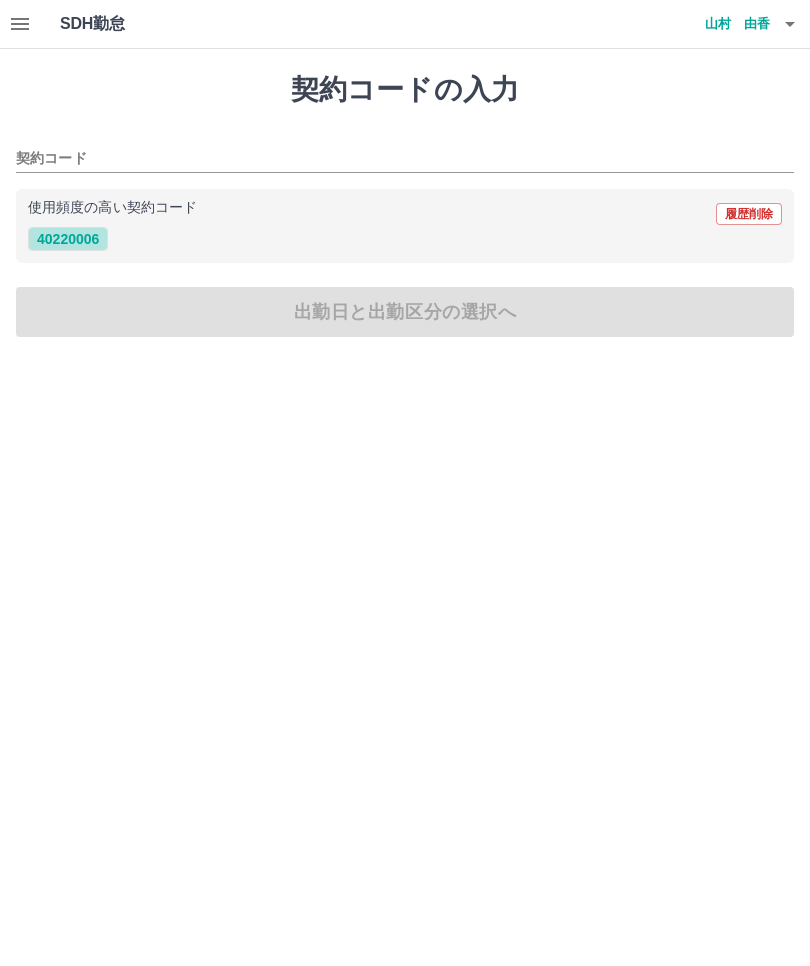 click on "40220006" at bounding box center [68, 239] 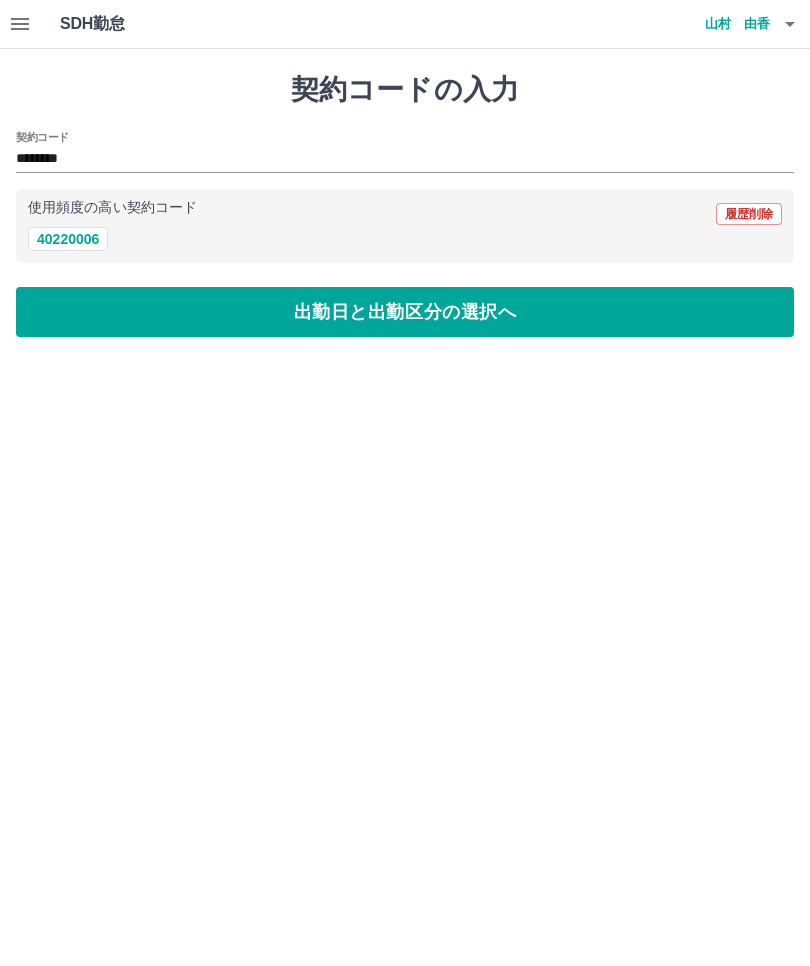 click on "出勤日と出勤区分の選択へ" at bounding box center (405, 312) 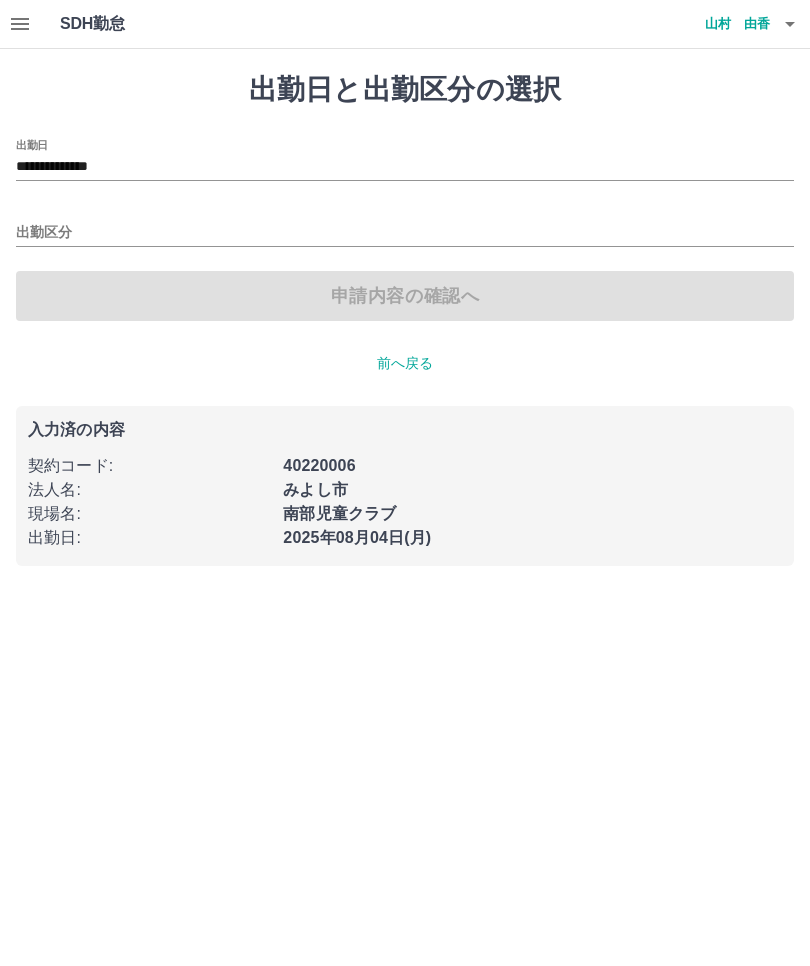 click 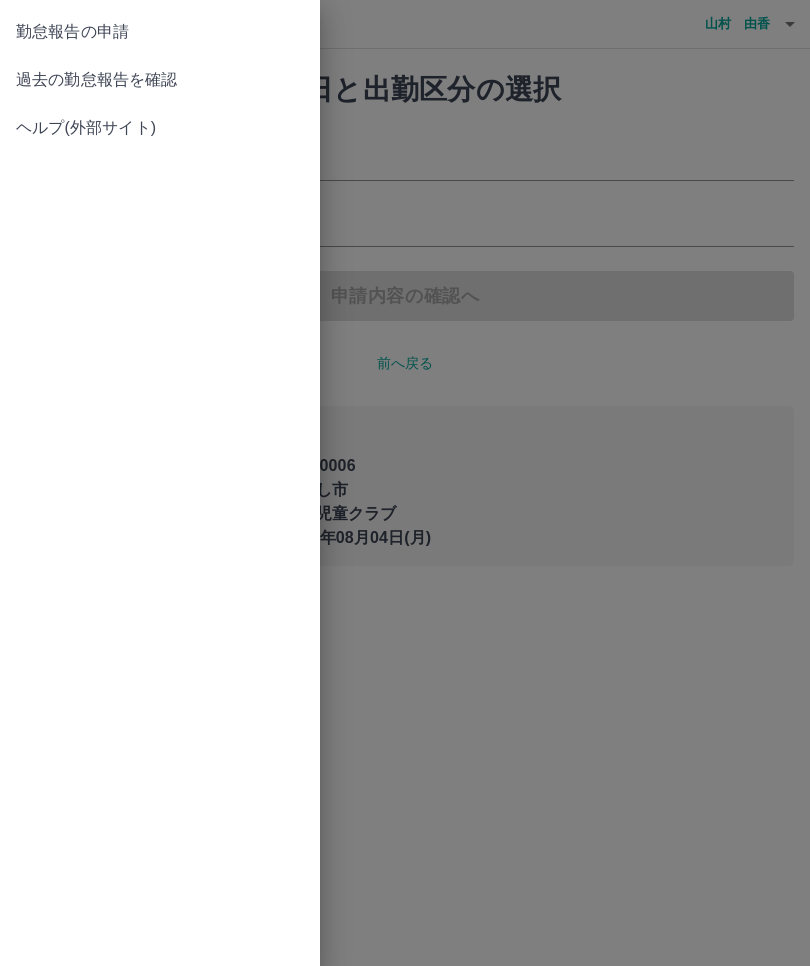 click at bounding box center [405, 483] 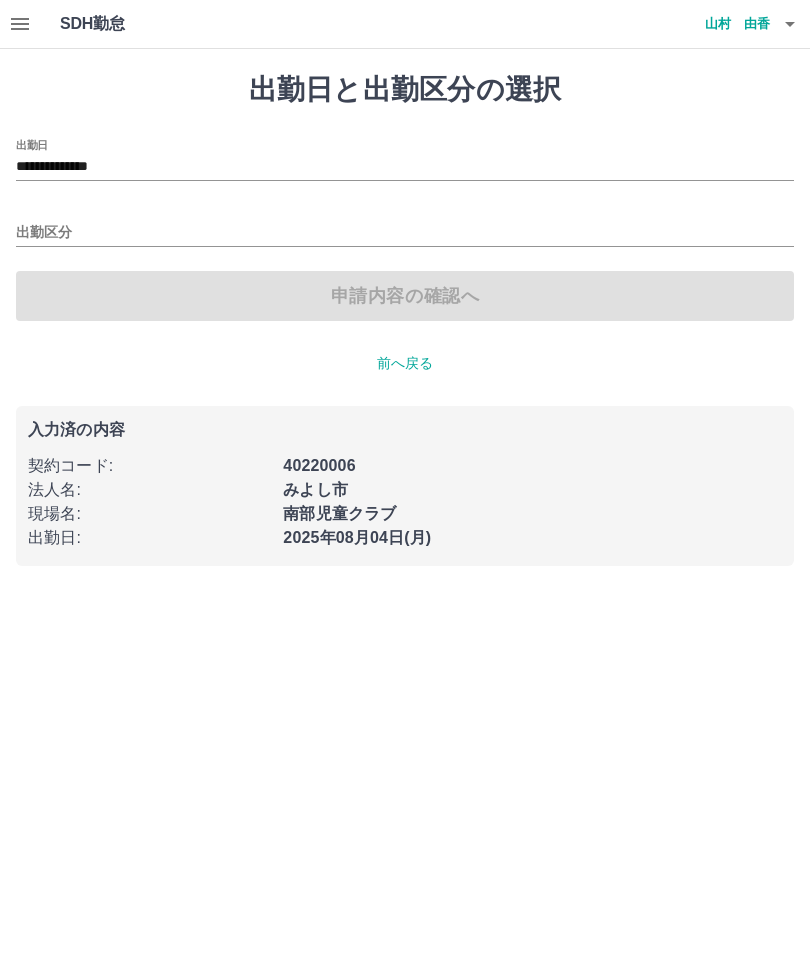 click 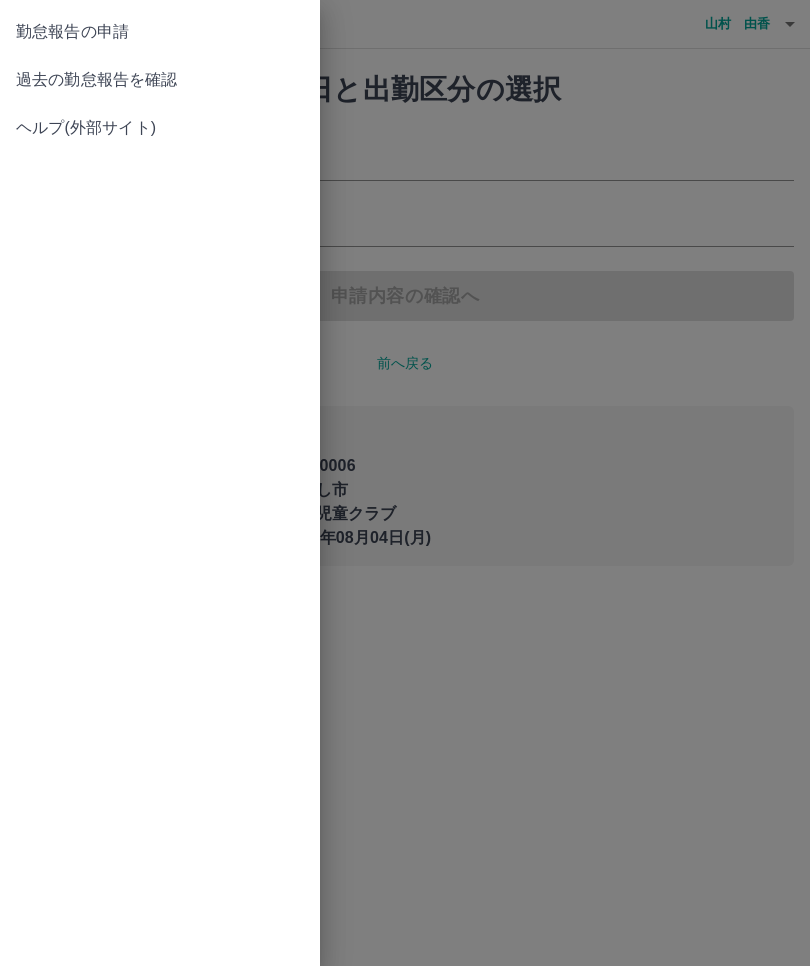 click on "勤怠報告の申請" at bounding box center [160, 32] 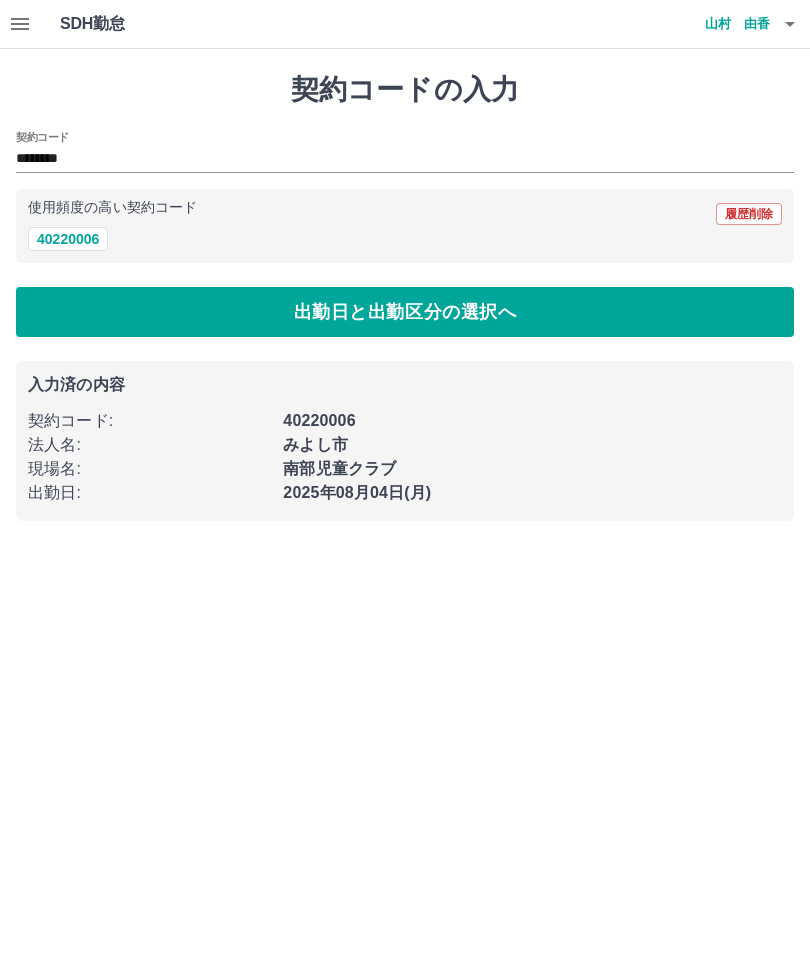 click 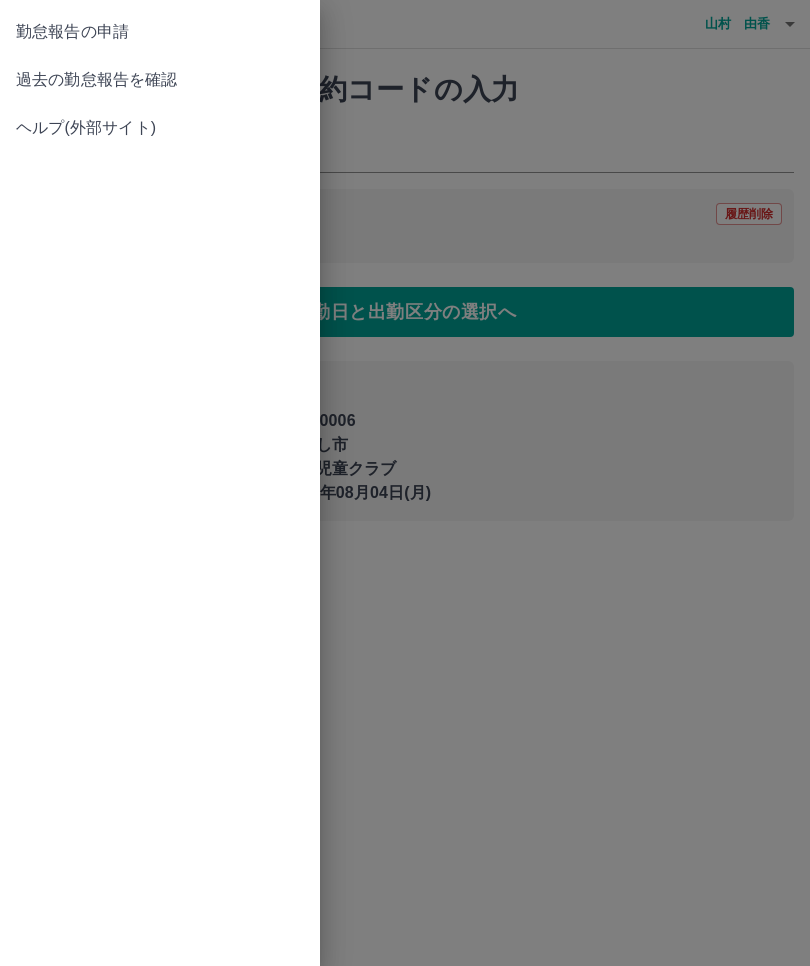 click on "勤怠報告の申請" at bounding box center [160, 32] 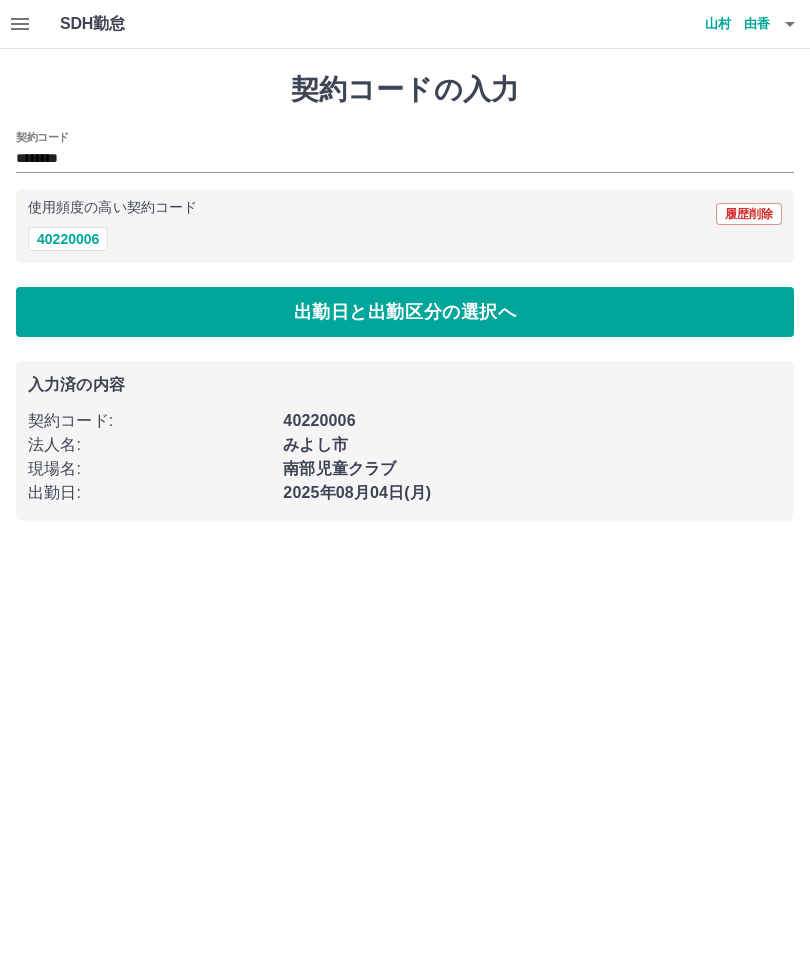 click on "出勤日と出勤区分の選択へ" at bounding box center [405, 312] 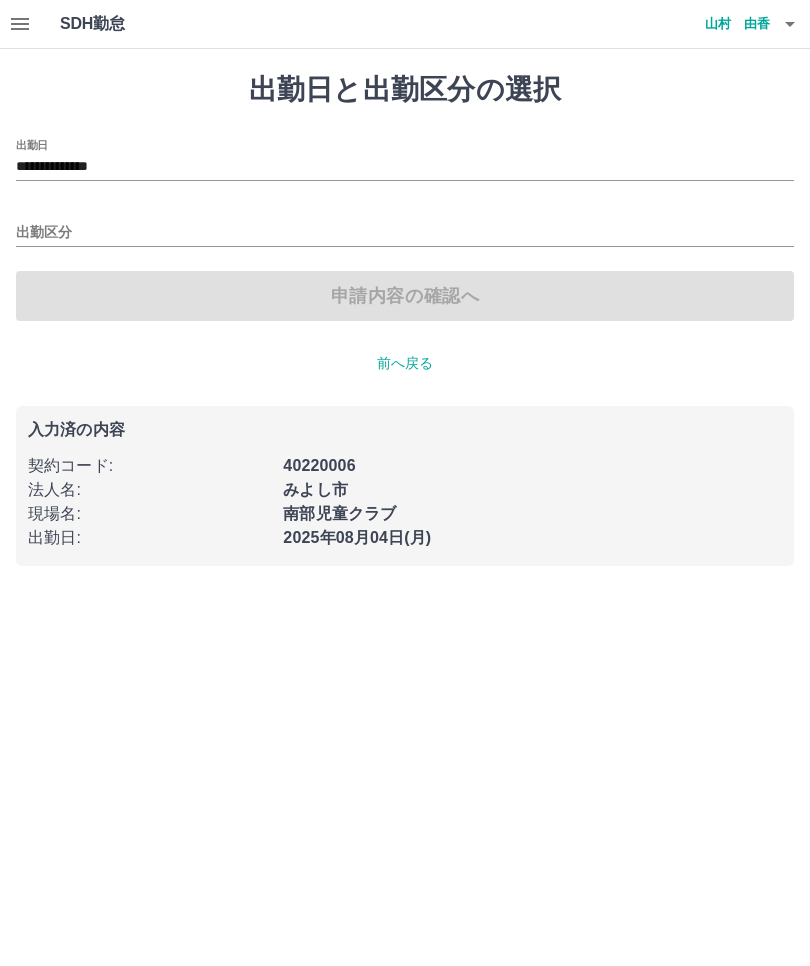 click on "出勤区分" at bounding box center (405, 233) 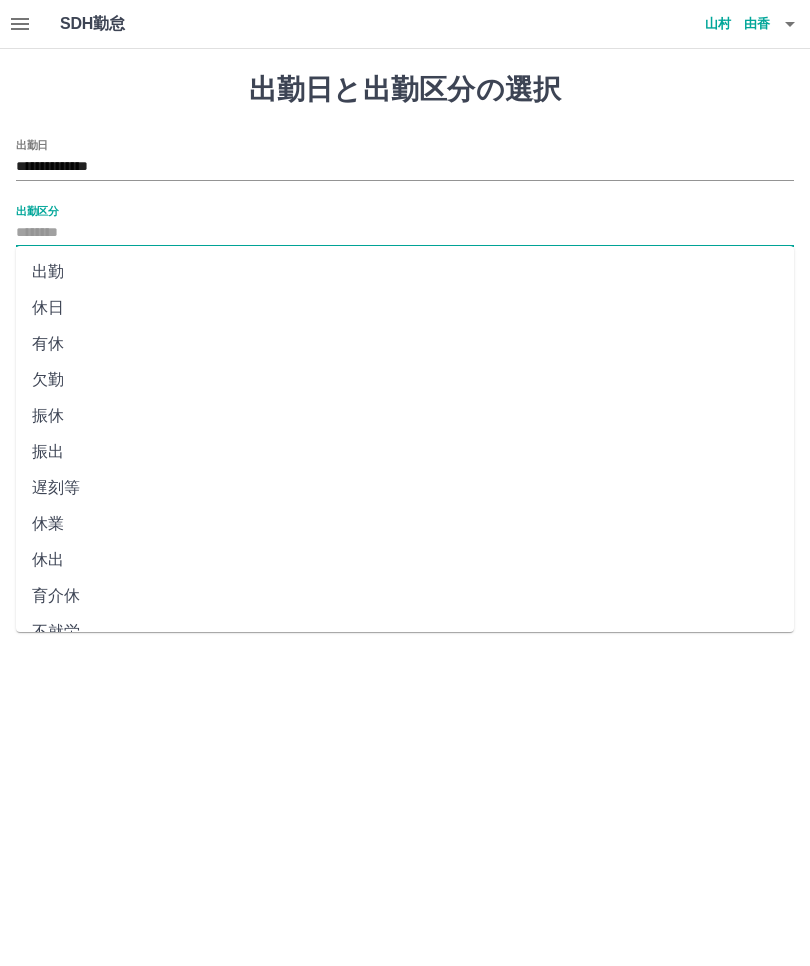 click on "出勤" at bounding box center (405, 272) 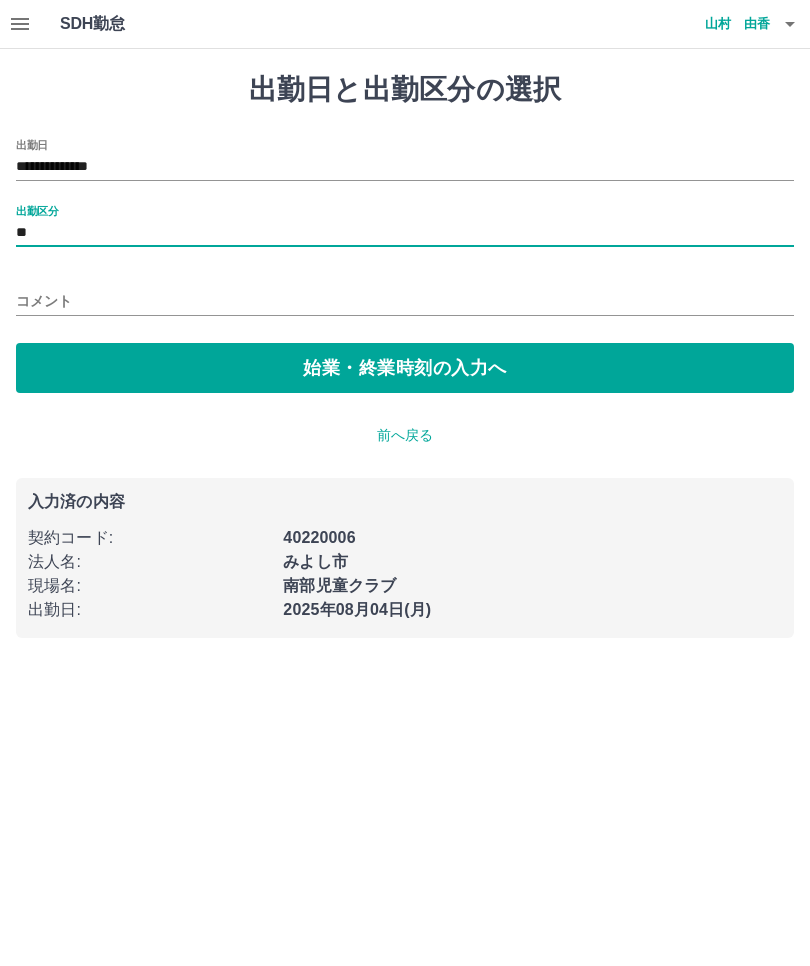click on "始業・終業時刻の入力へ" at bounding box center [405, 368] 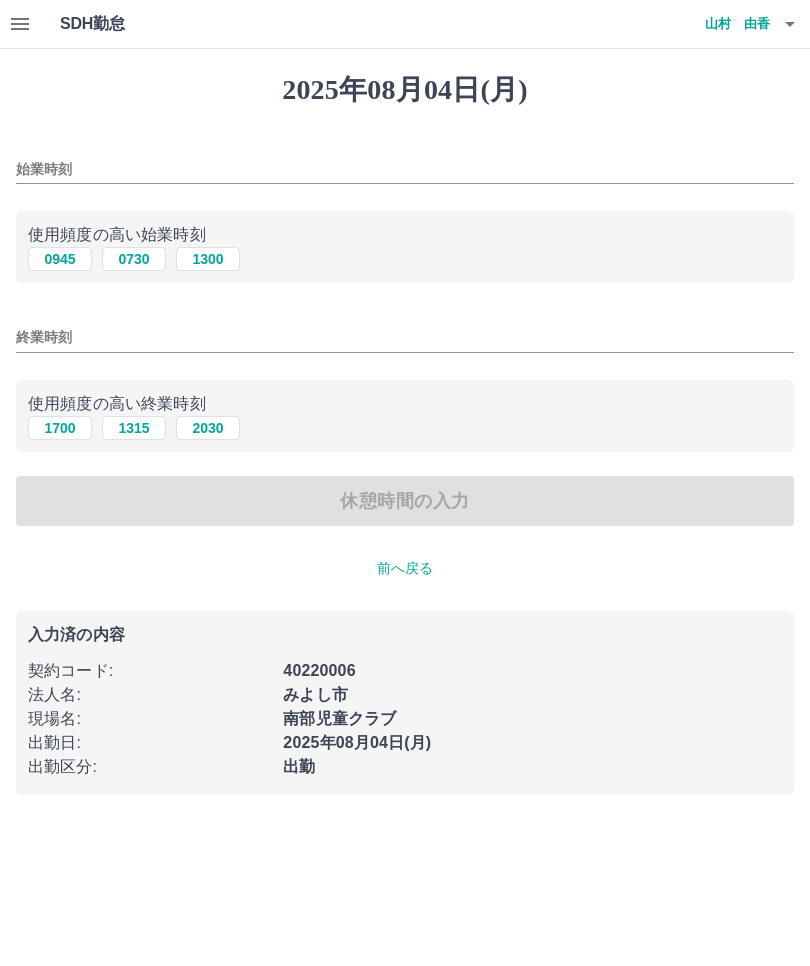 click on "1300" at bounding box center [208, 259] 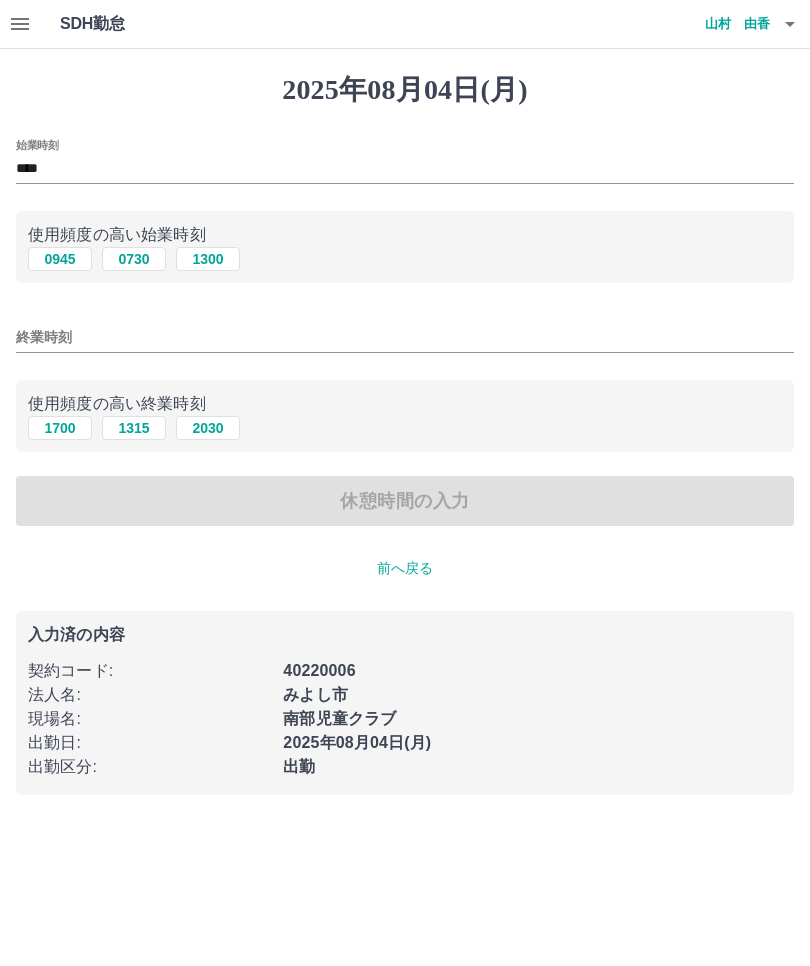 click on "終業時刻" at bounding box center [405, 337] 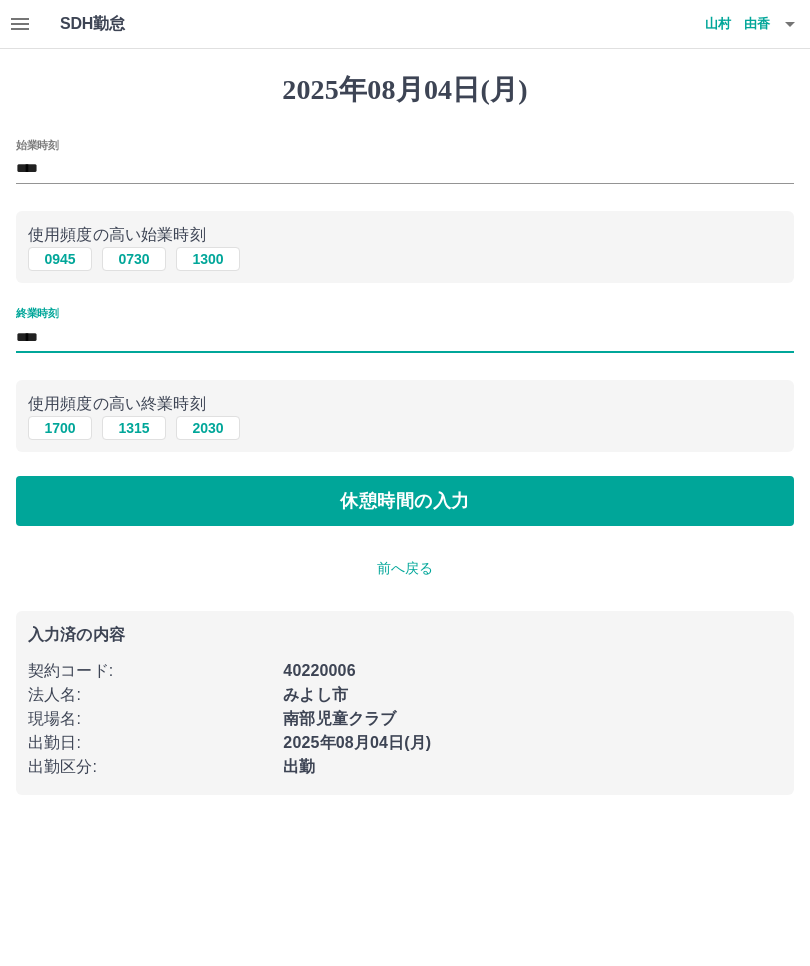 type on "****" 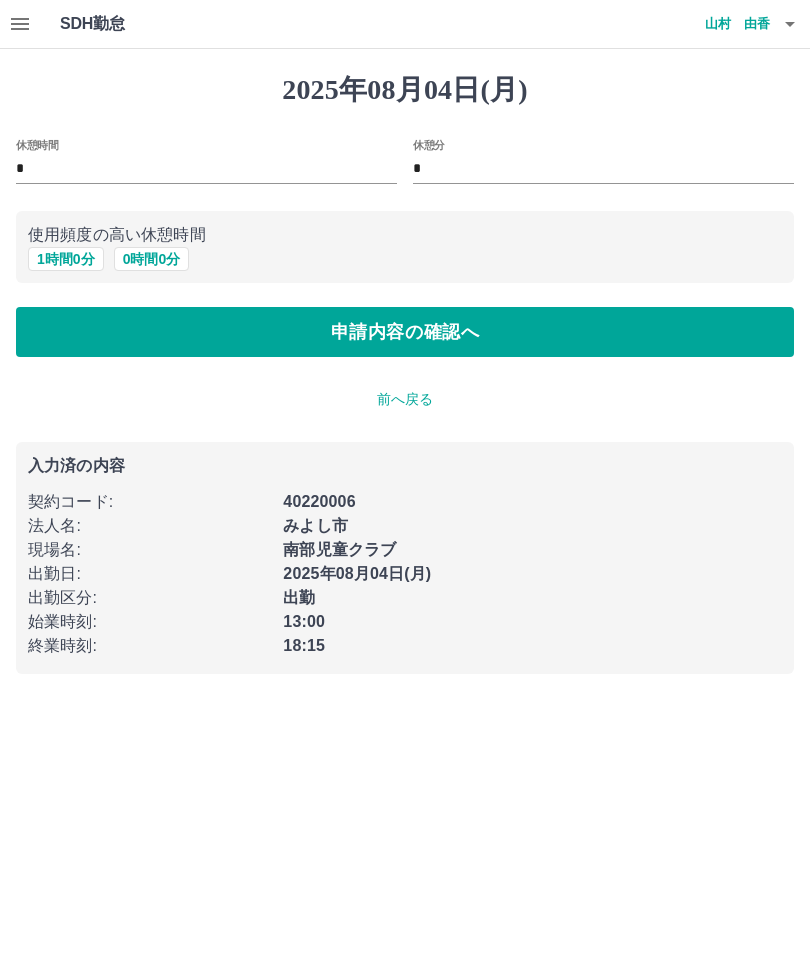 click on "申請内容の確認へ" at bounding box center [405, 332] 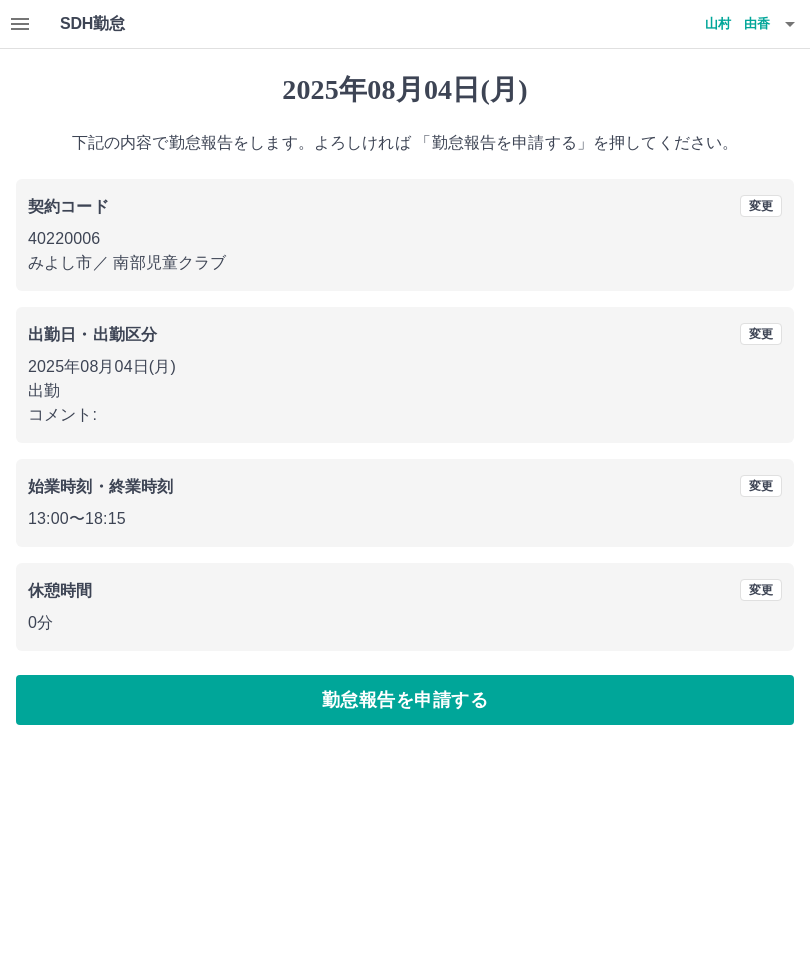 click on "勤怠報告を申請する" at bounding box center (405, 700) 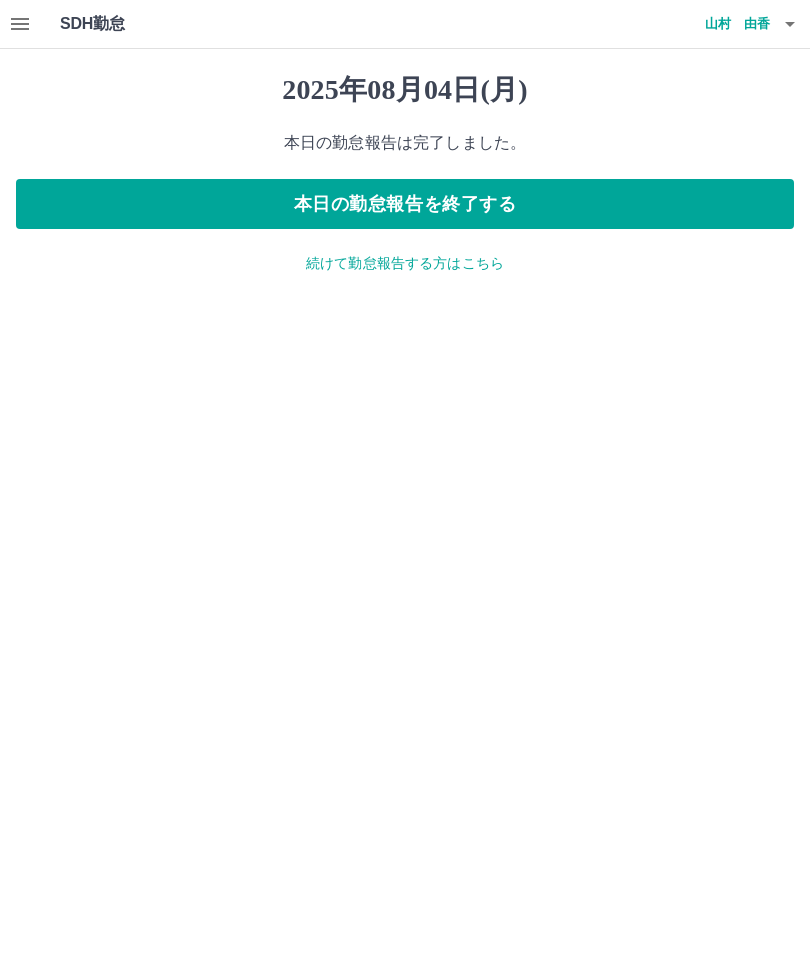 click on "本日の勤怠報告を終了する" at bounding box center [405, 204] 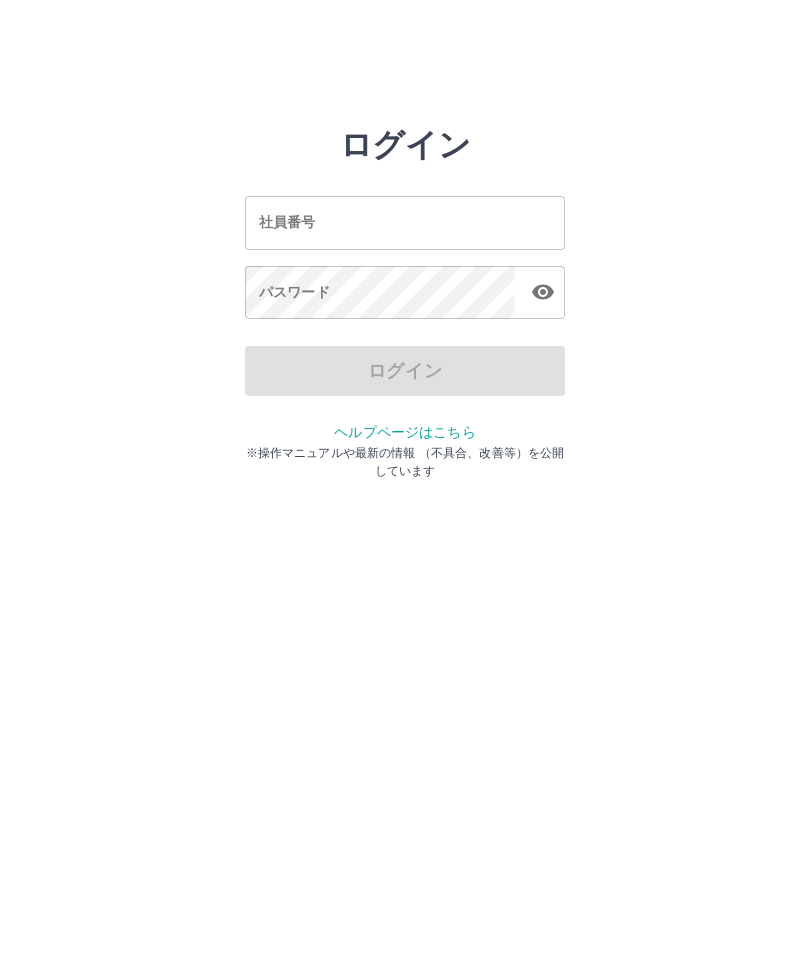 scroll, scrollTop: 0, scrollLeft: 0, axis: both 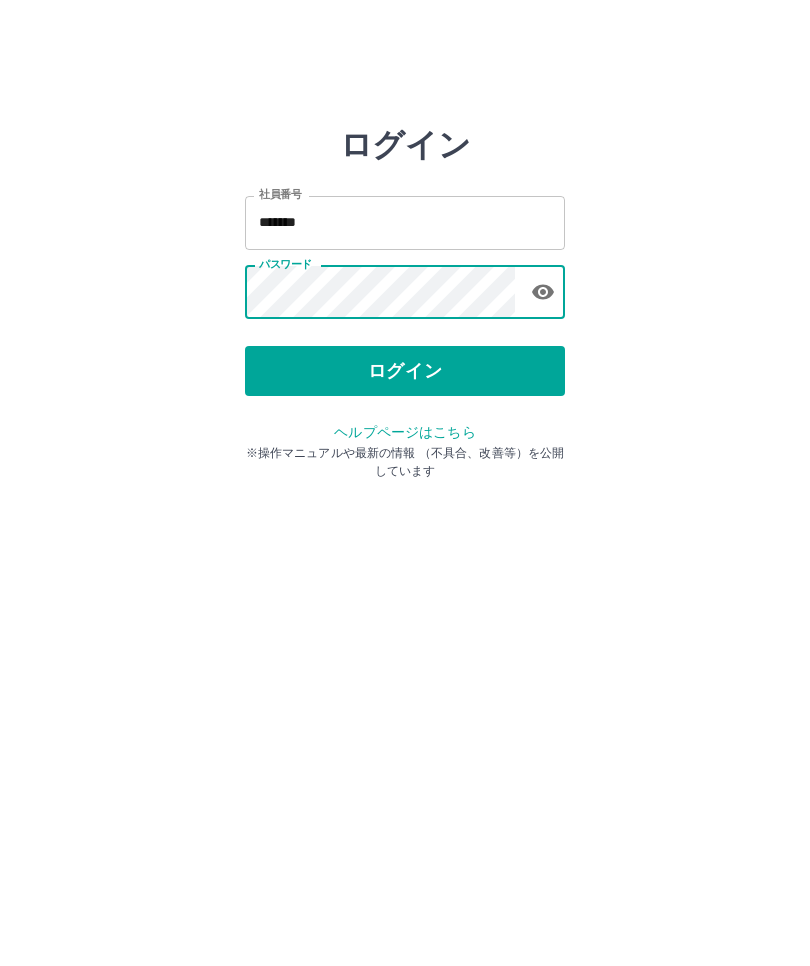 click on "ログイン" at bounding box center [405, 371] 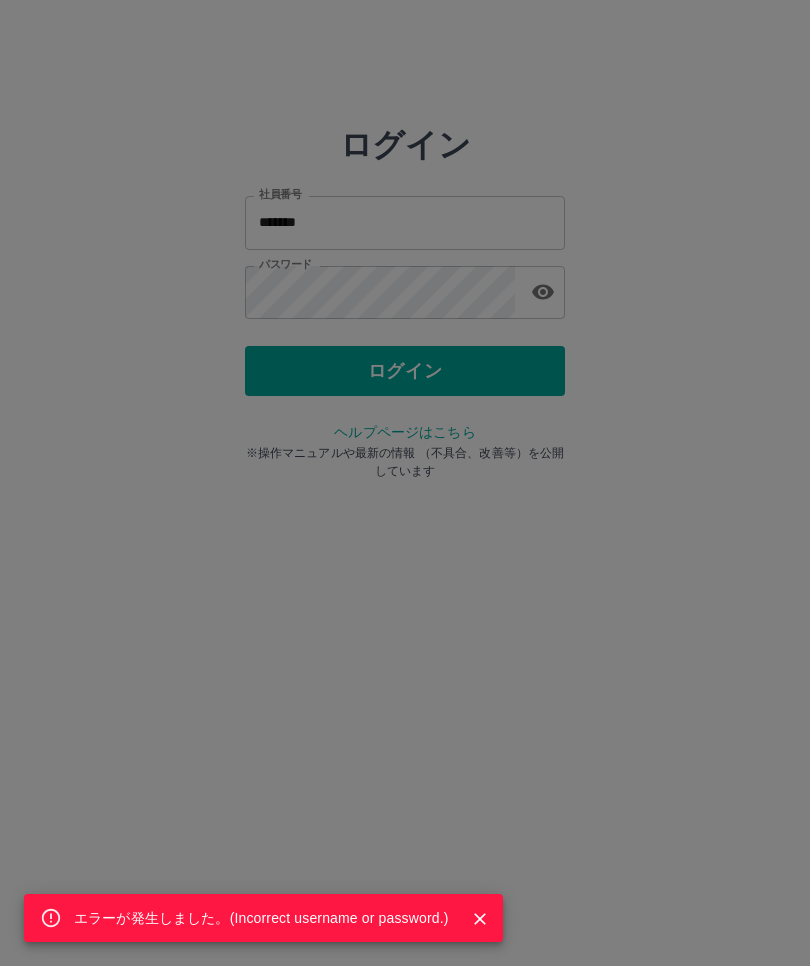 click on "エラーが発生しました。( Incorrect username or password. )" at bounding box center [405, 483] 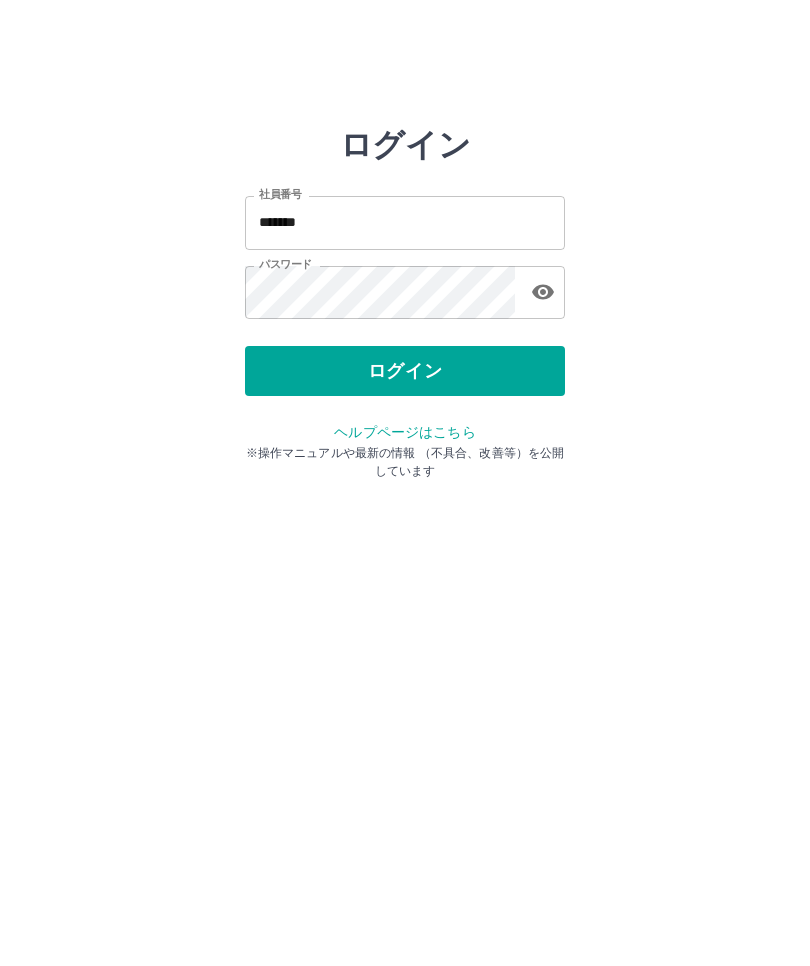 click on "ログイン" at bounding box center [405, 371] 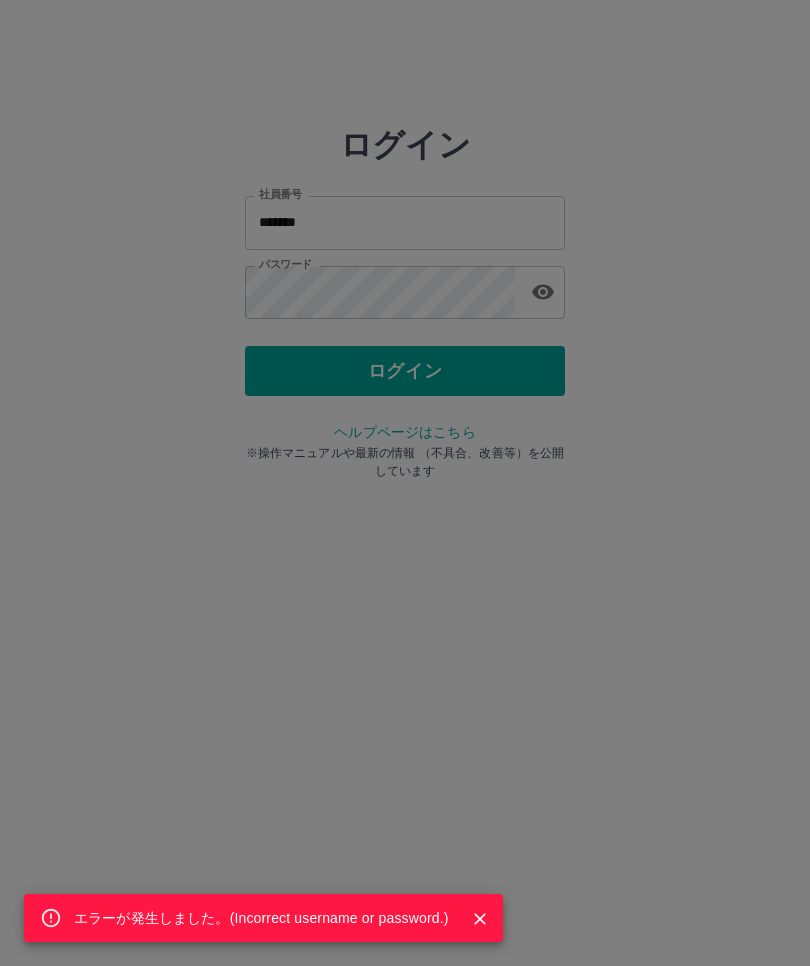 click at bounding box center (480, 919) 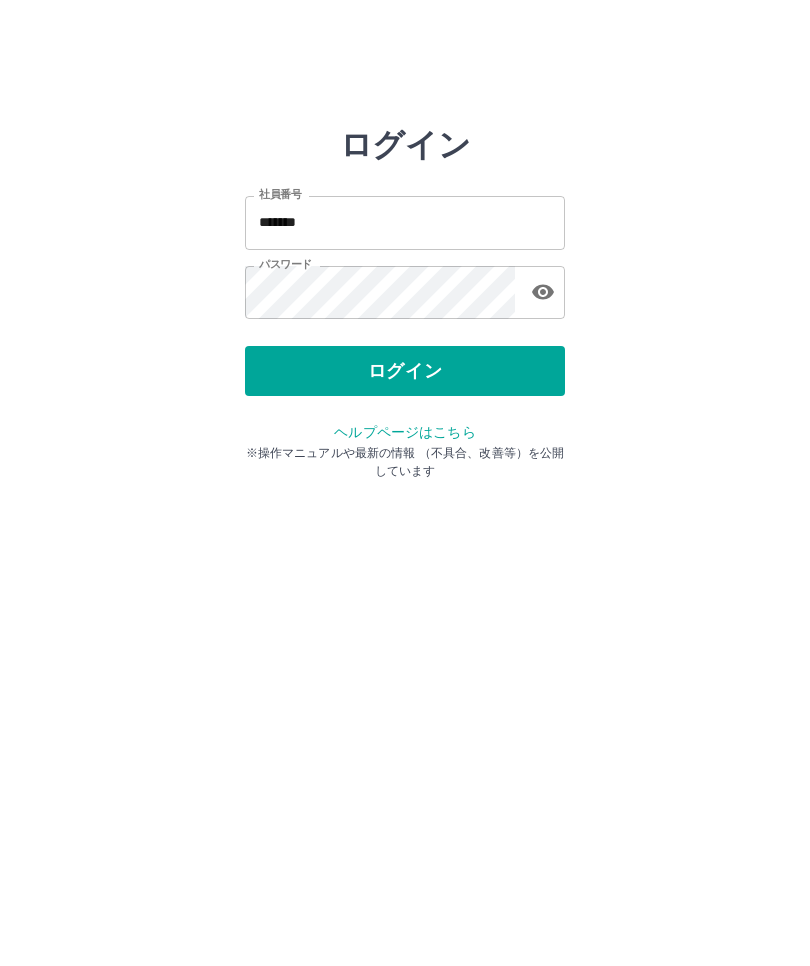 click on "ログイン 社員番号 ******* 社員番号 パスワード パスワード ログイン ヘルプページはこちら ※操作マニュアルや最新の情報 （不具合、改善等）を公開しています" at bounding box center [405, 223] 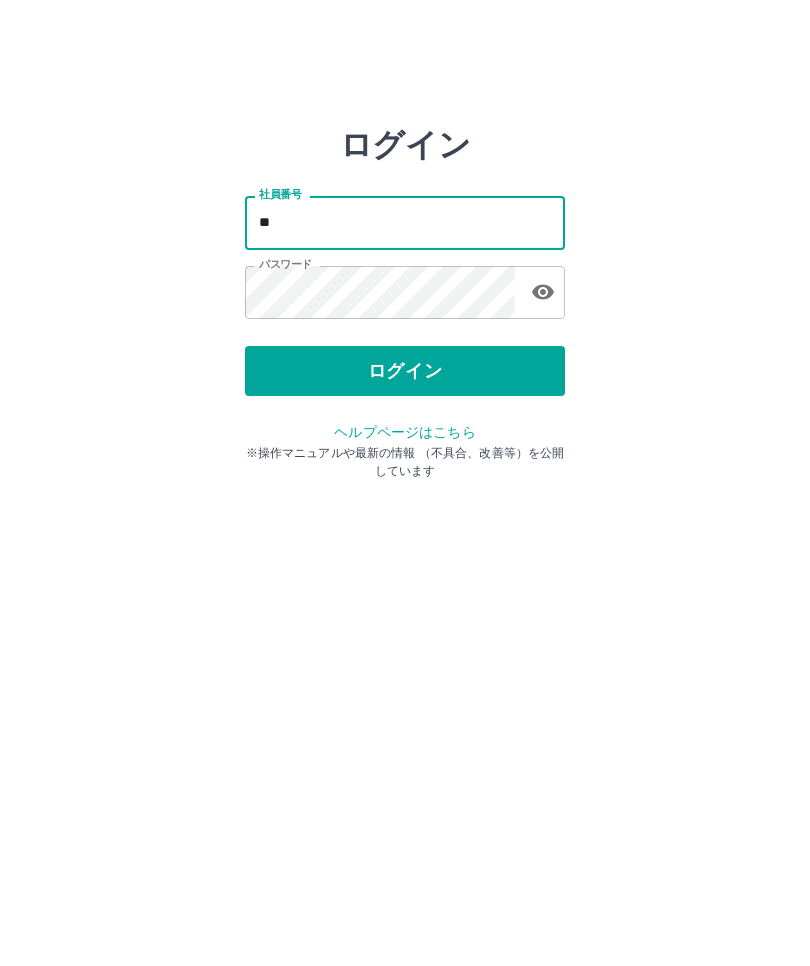 type on "*" 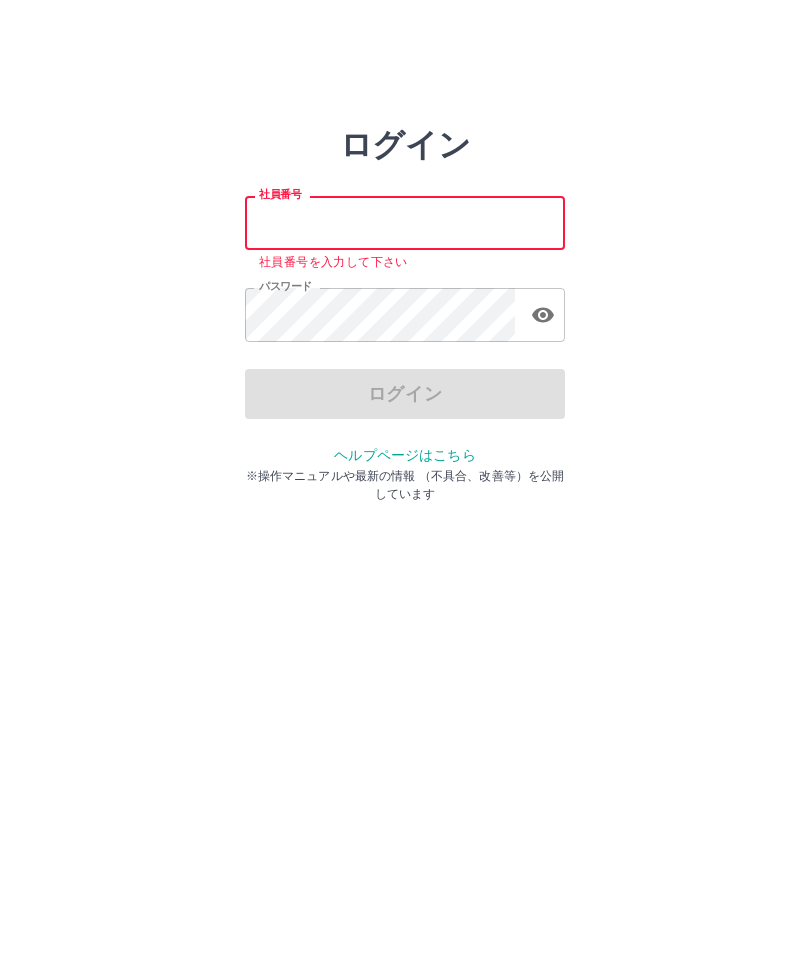type 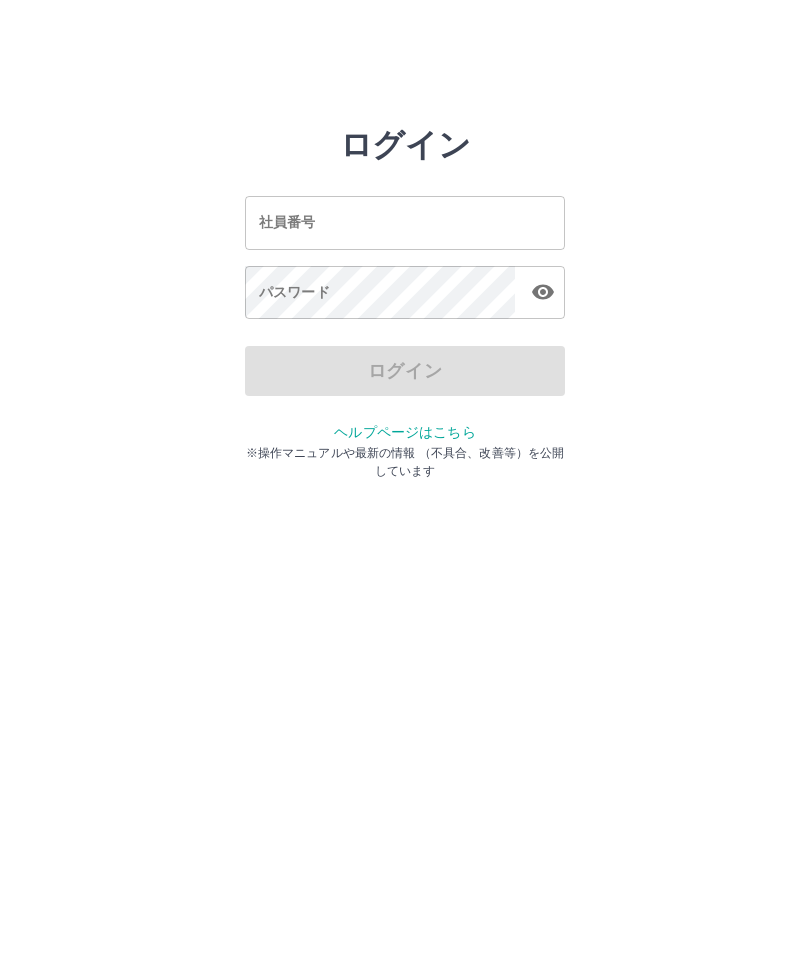scroll, scrollTop: 0, scrollLeft: 0, axis: both 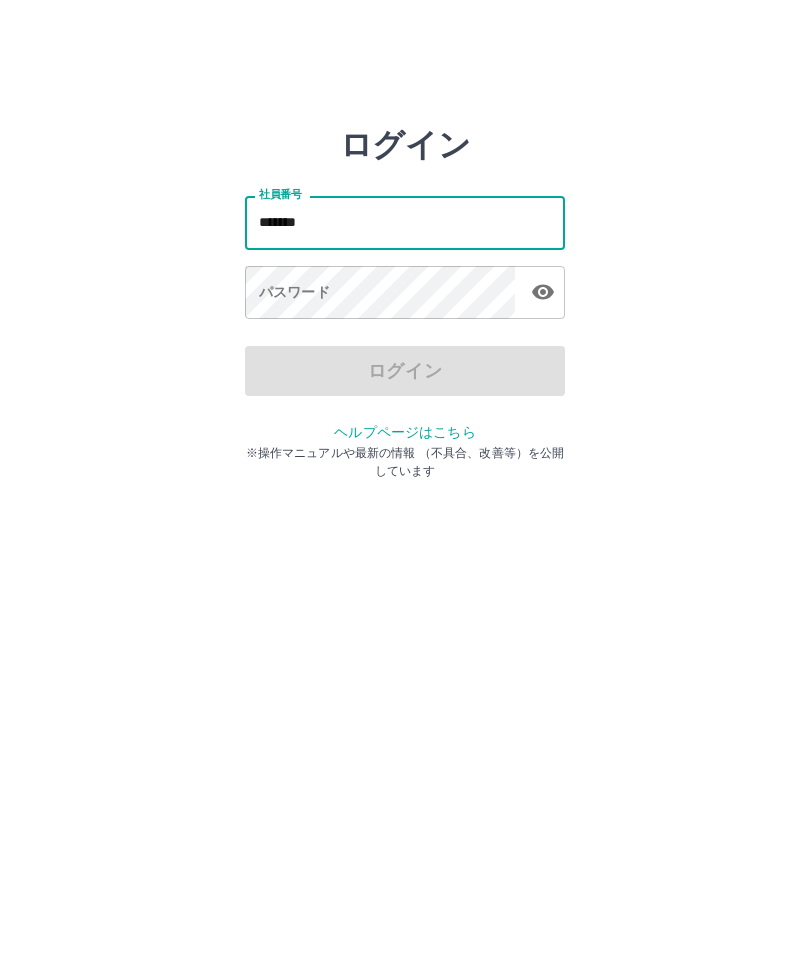 type on "*******" 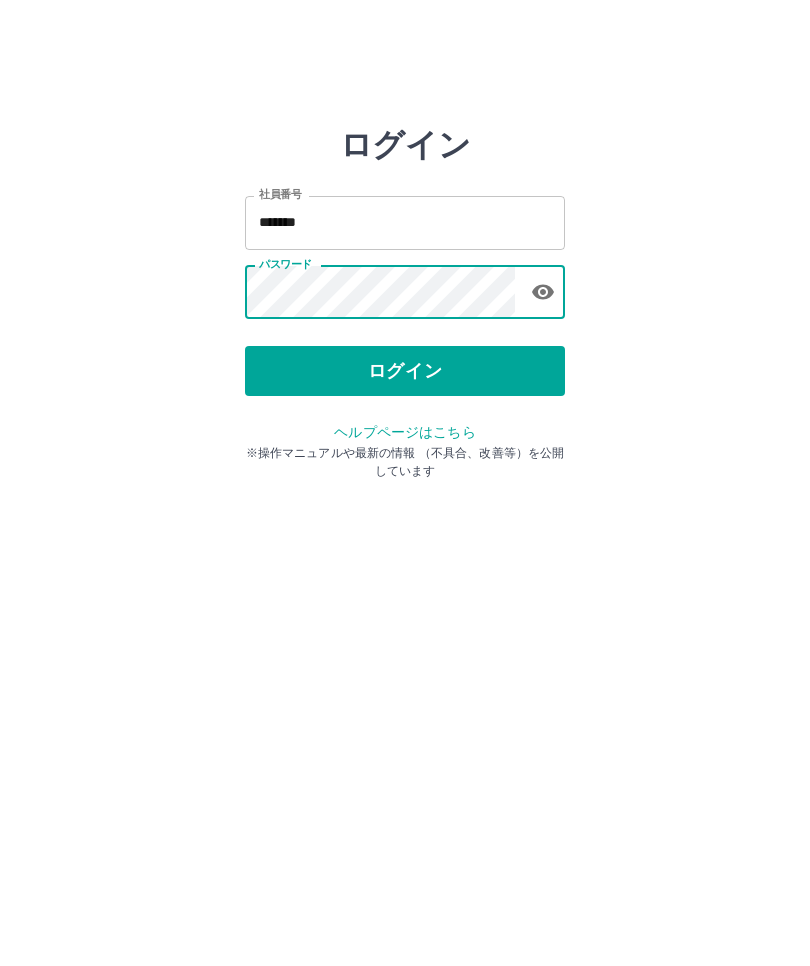 click on "ログイン" at bounding box center (405, 371) 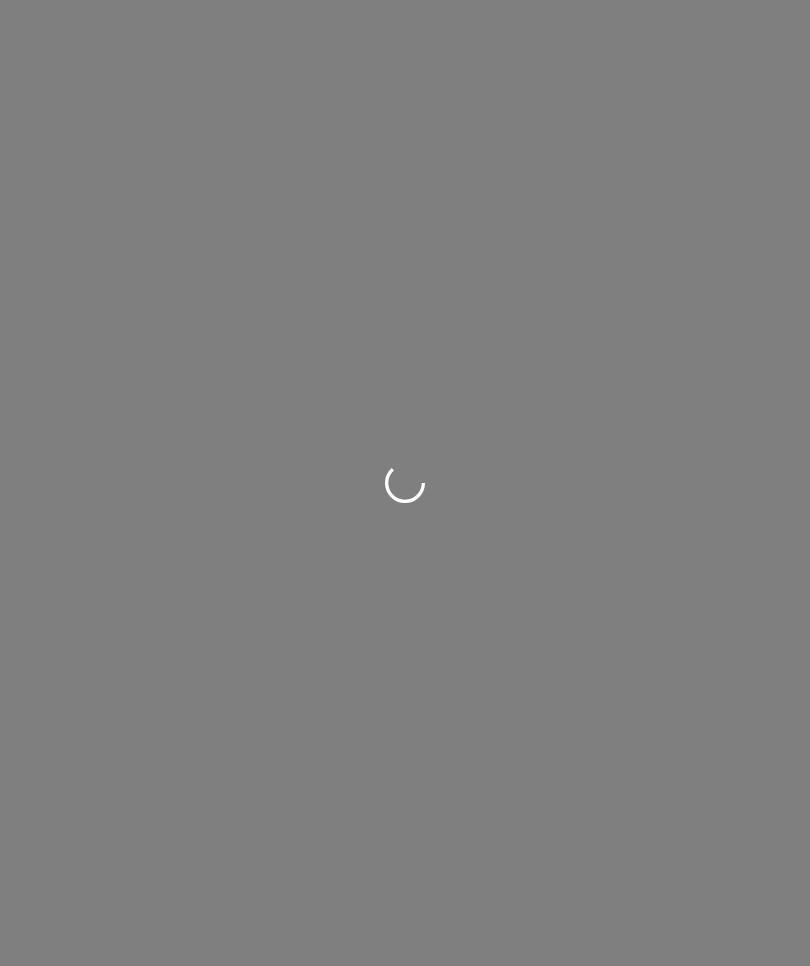 scroll, scrollTop: 0, scrollLeft: 0, axis: both 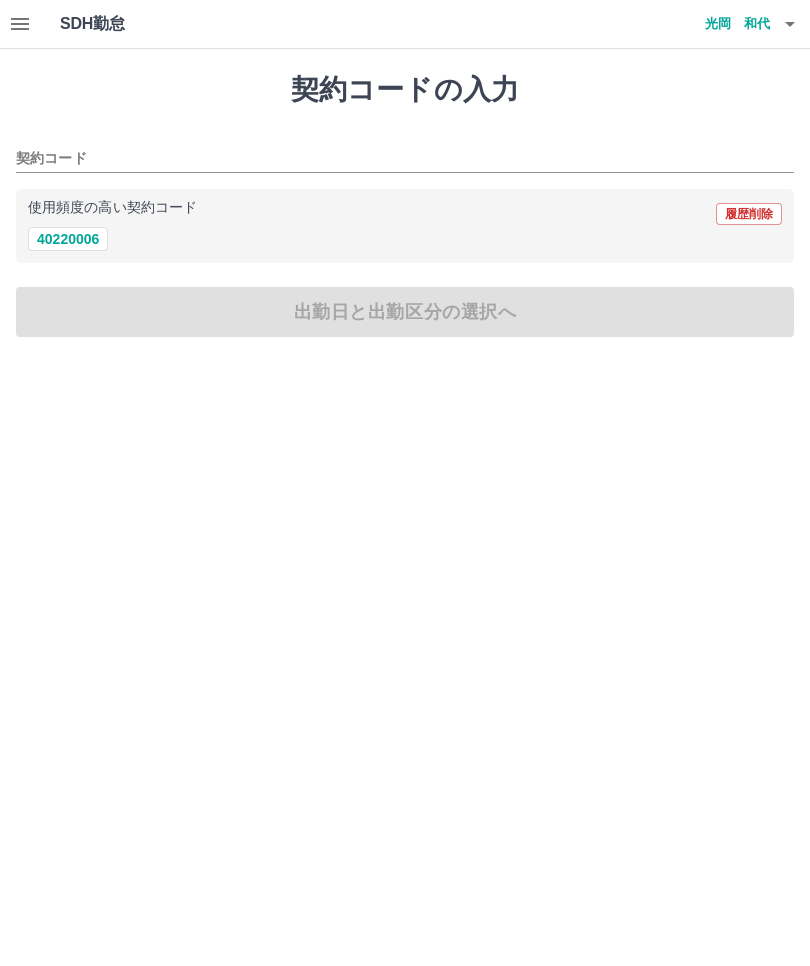 click on "40220006" at bounding box center [68, 239] 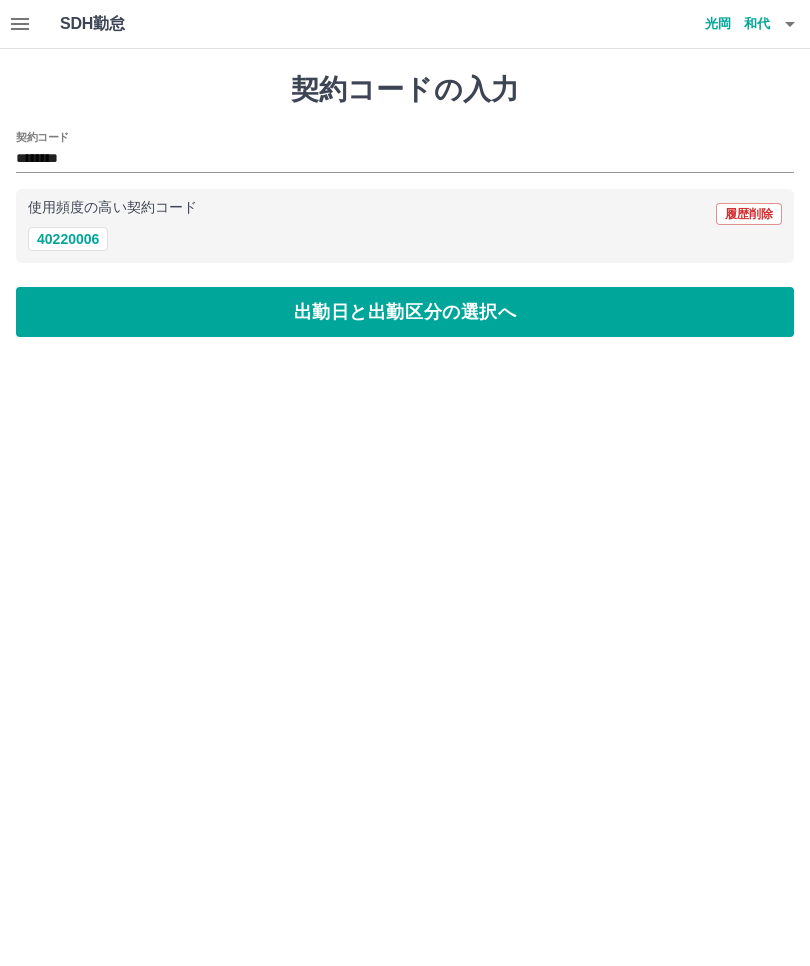 click on "出勤日と出勤区分の選択へ" at bounding box center (405, 312) 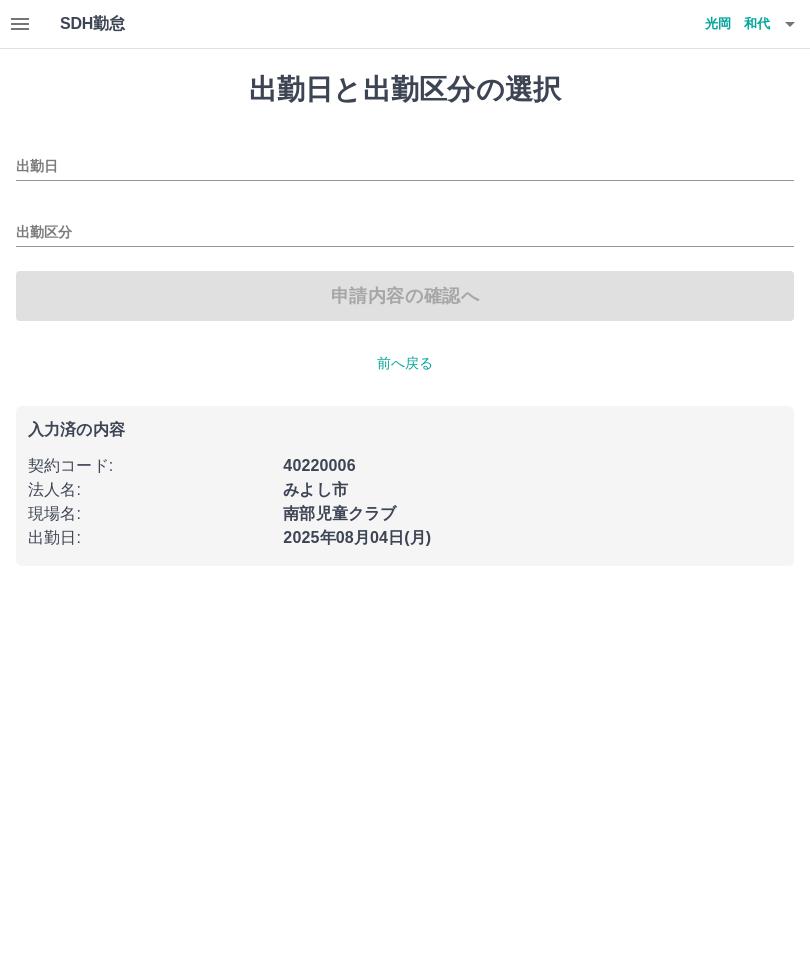 type on "**********" 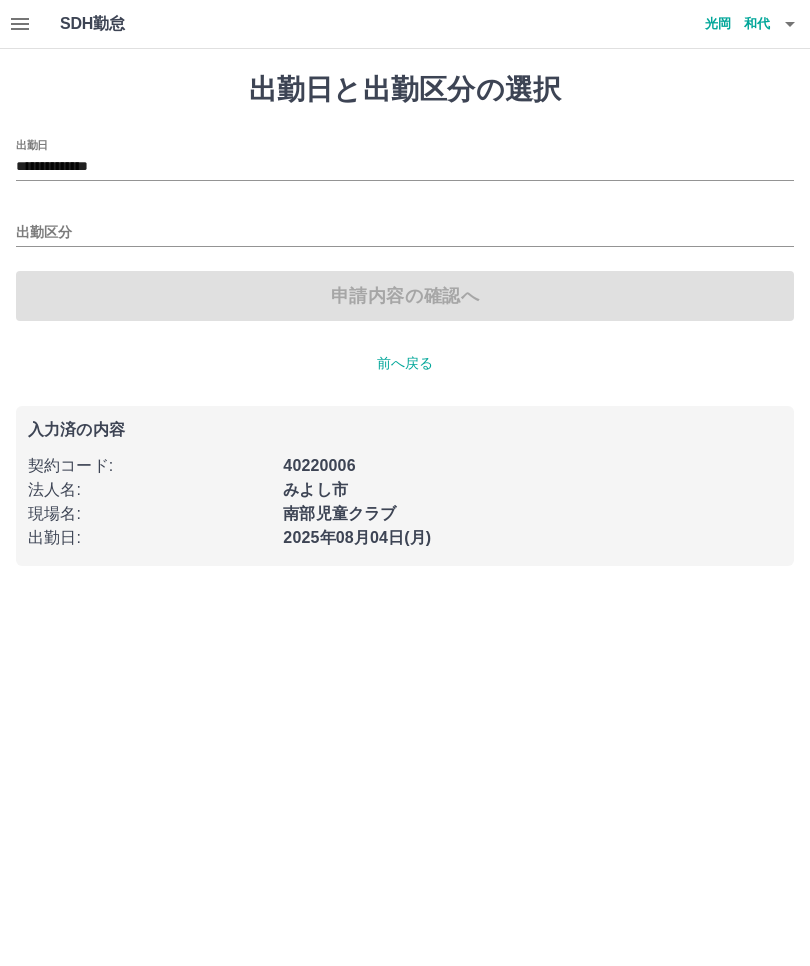 click on "出勤区分" at bounding box center [405, 233] 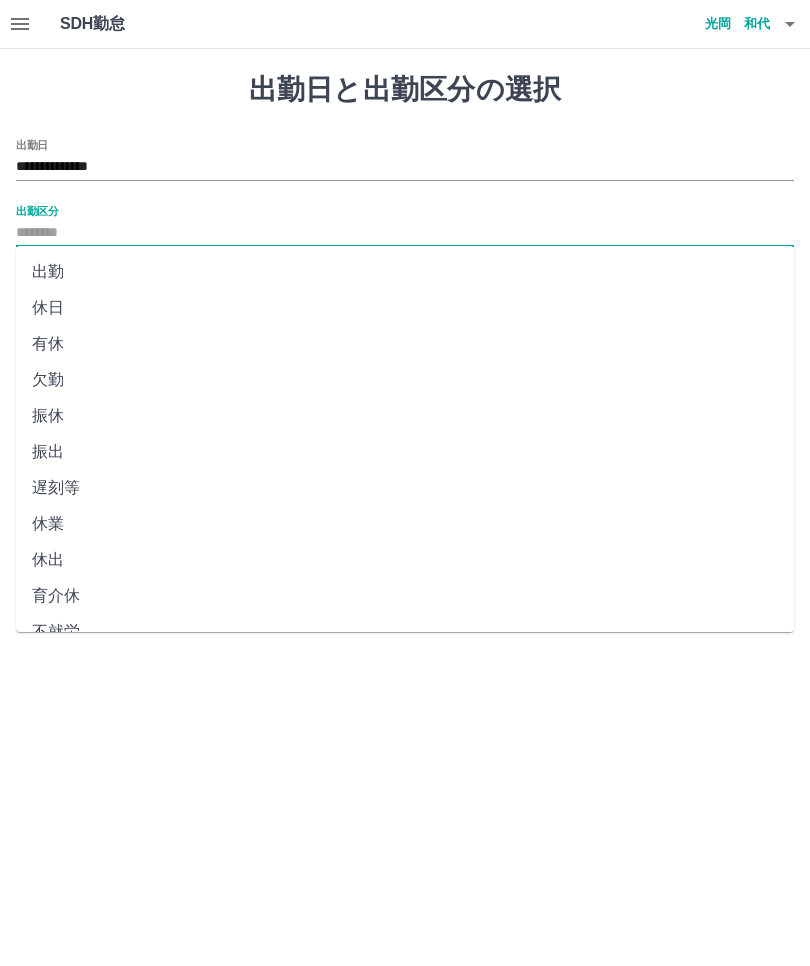 click on "出勤" at bounding box center (405, 272) 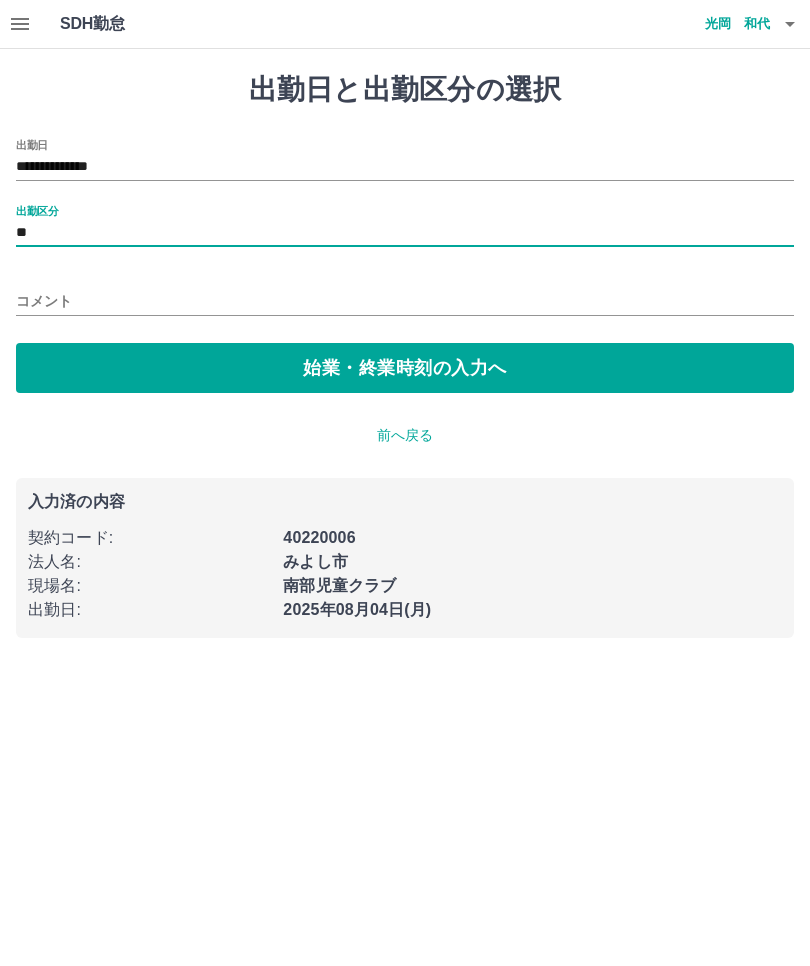 click on "始業・終業時刻の入力へ" at bounding box center [405, 368] 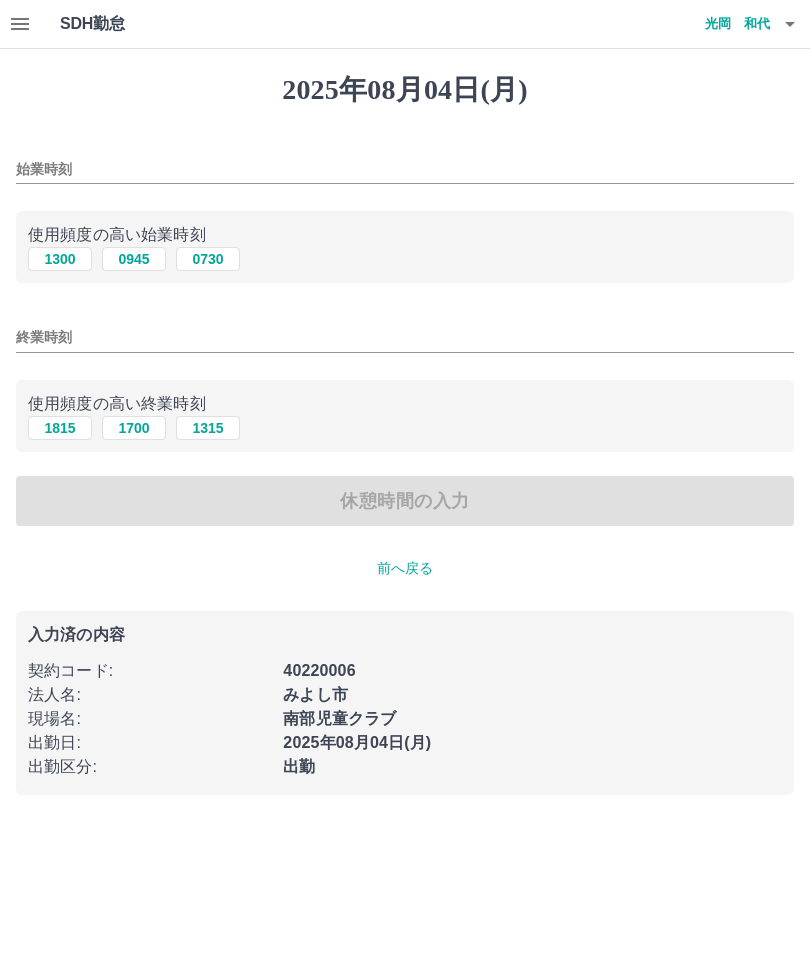 click on "1300" at bounding box center [60, 259] 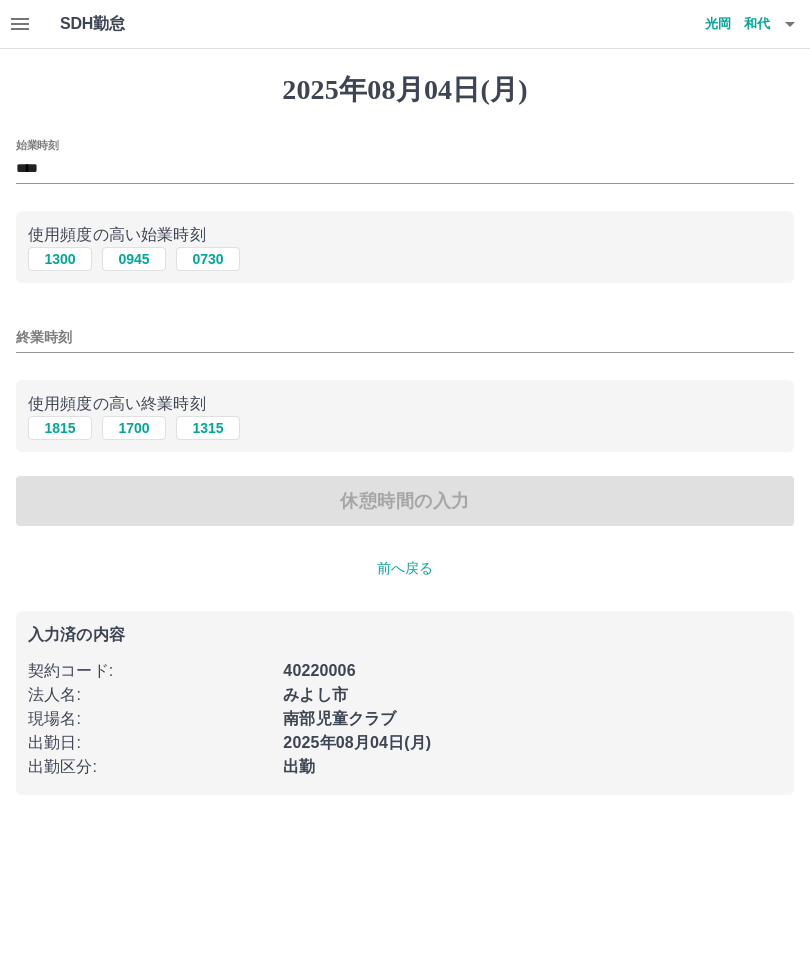 click on "終業時刻" at bounding box center [405, 337] 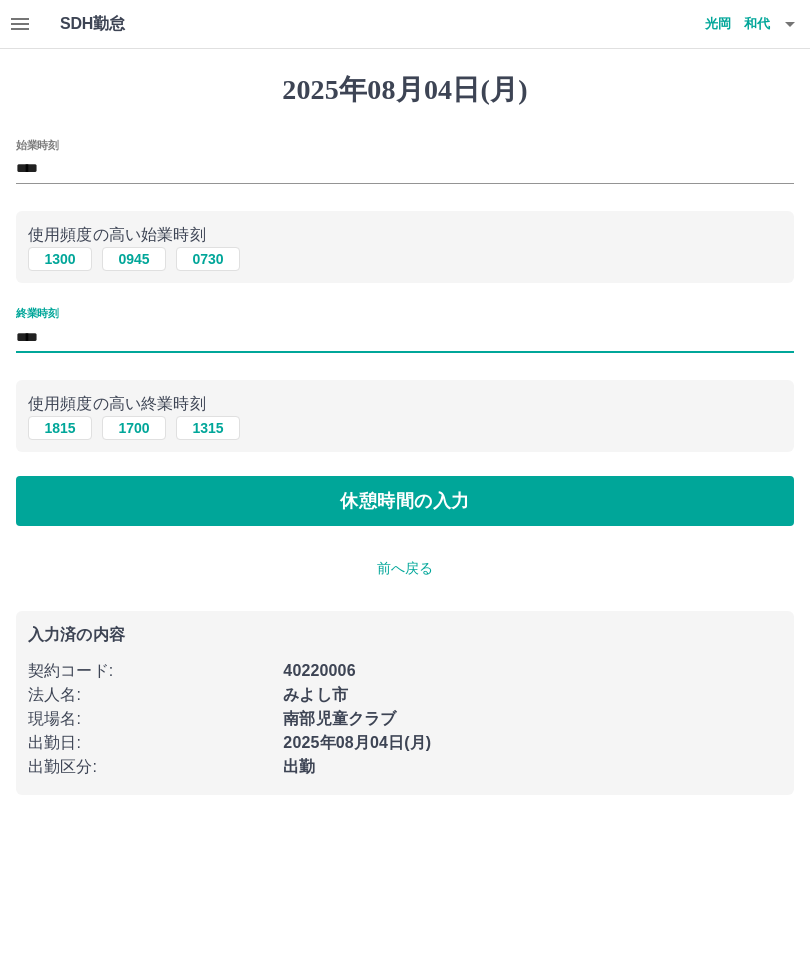 type on "****" 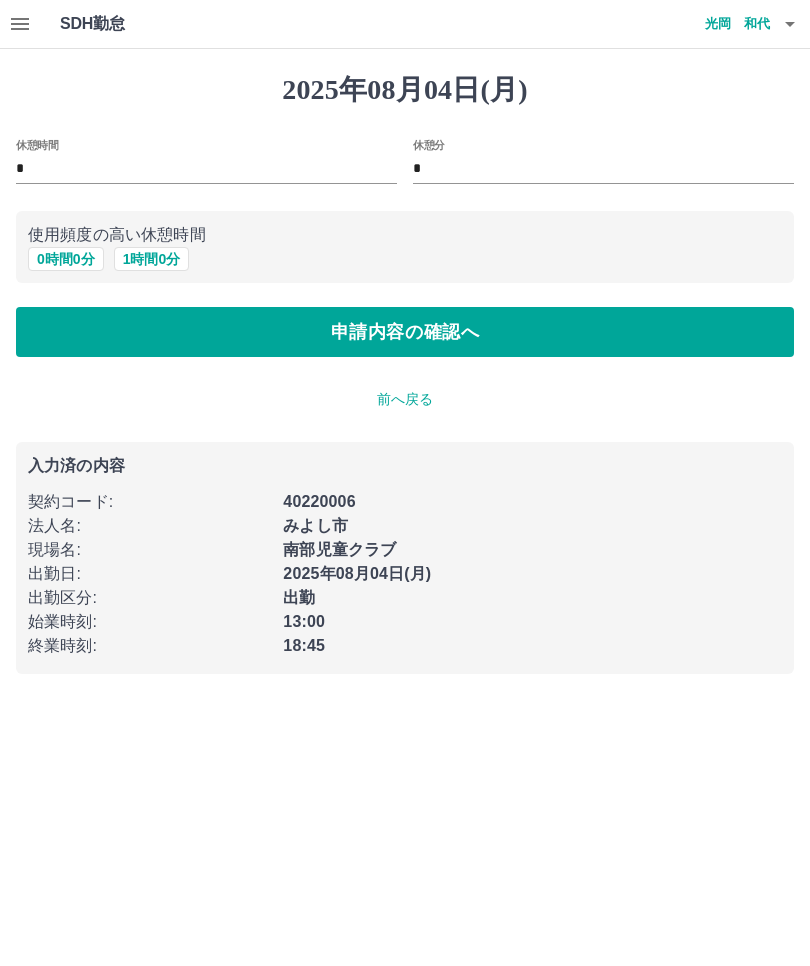 click on "申請内容の確認へ" at bounding box center (405, 332) 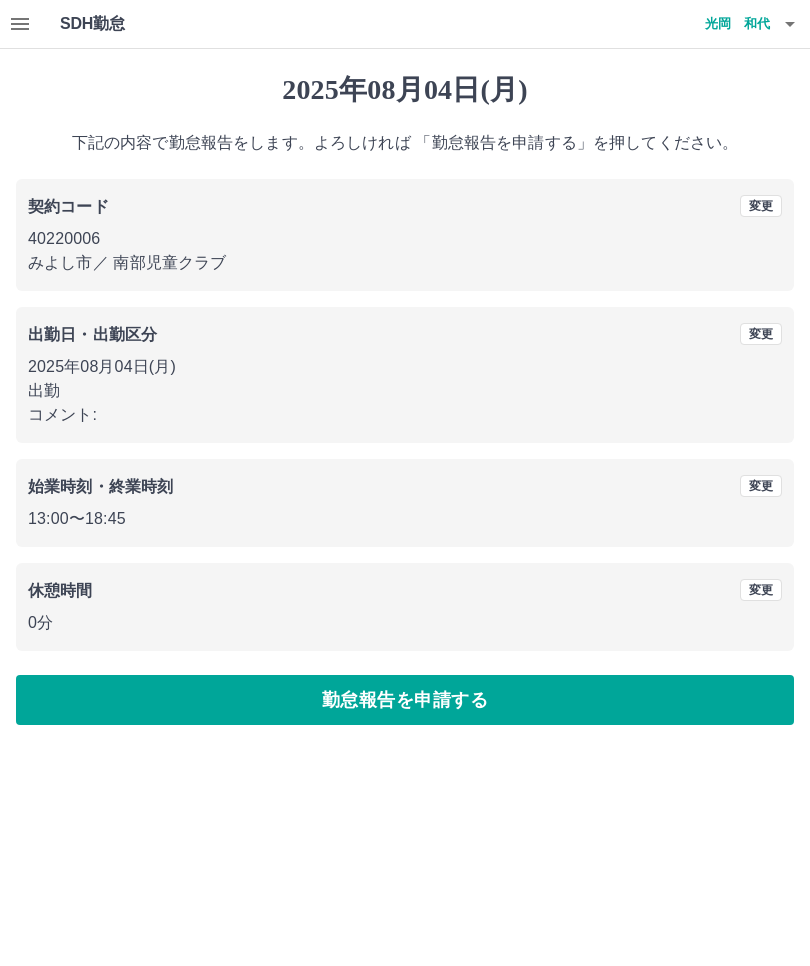 click on "勤怠報告を申請する" at bounding box center (405, 700) 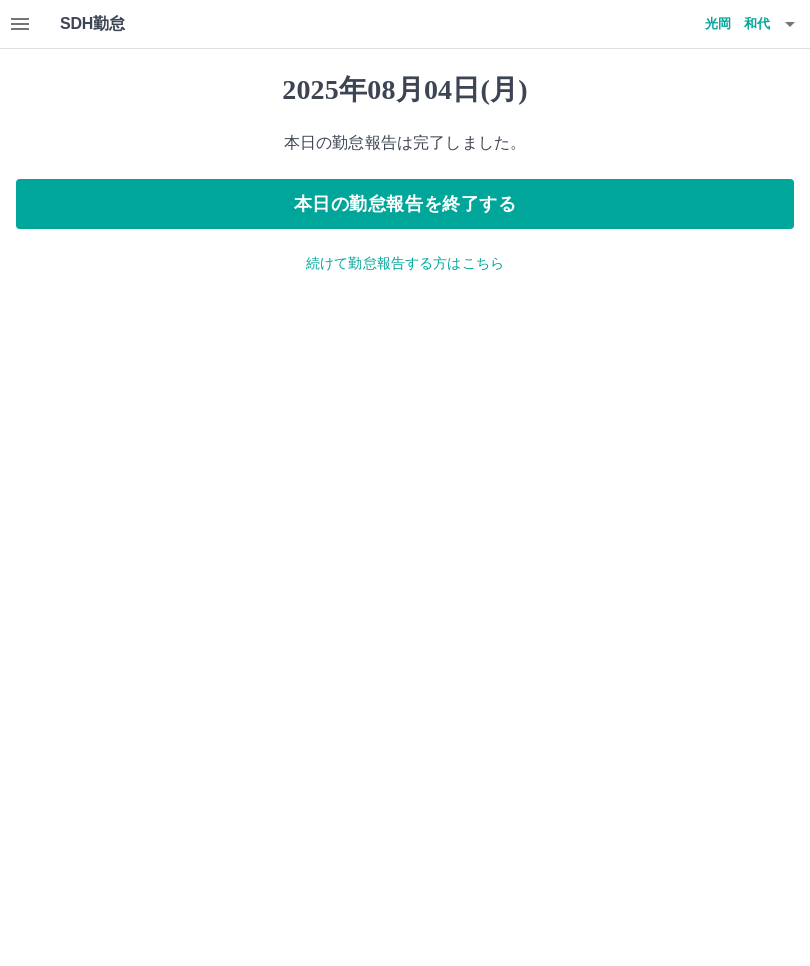 click on "本日の勤怠報告を終了する" at bounding box center (405, 204) 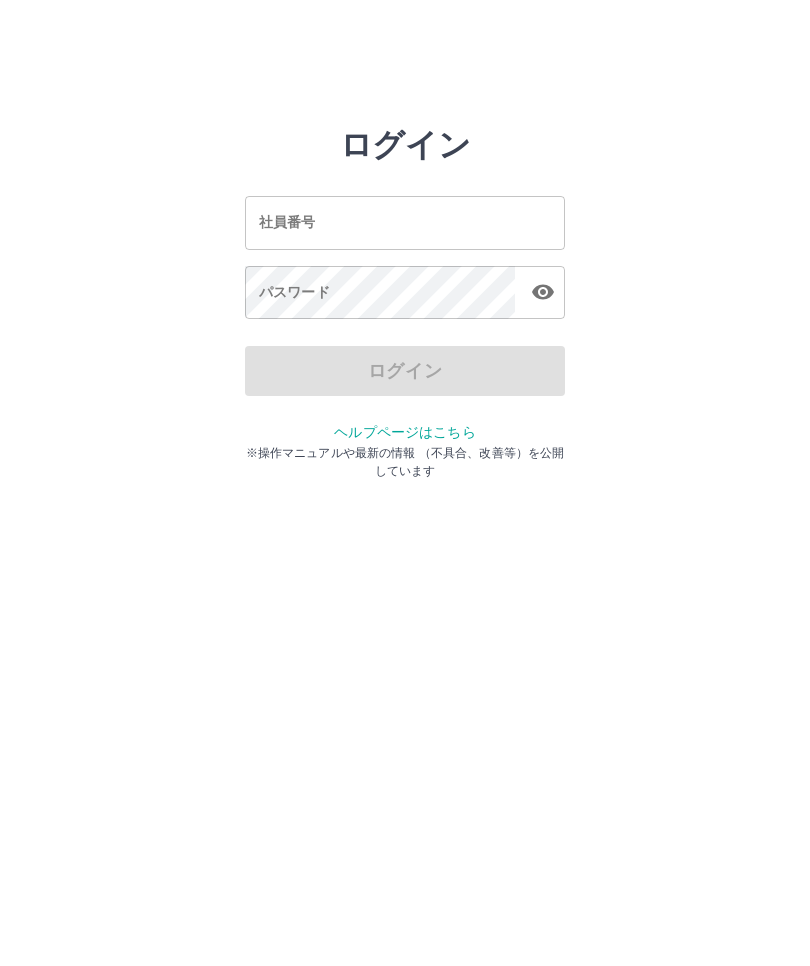 scroll, scrollTop: 0, scrollLeft: 0, axis: both 